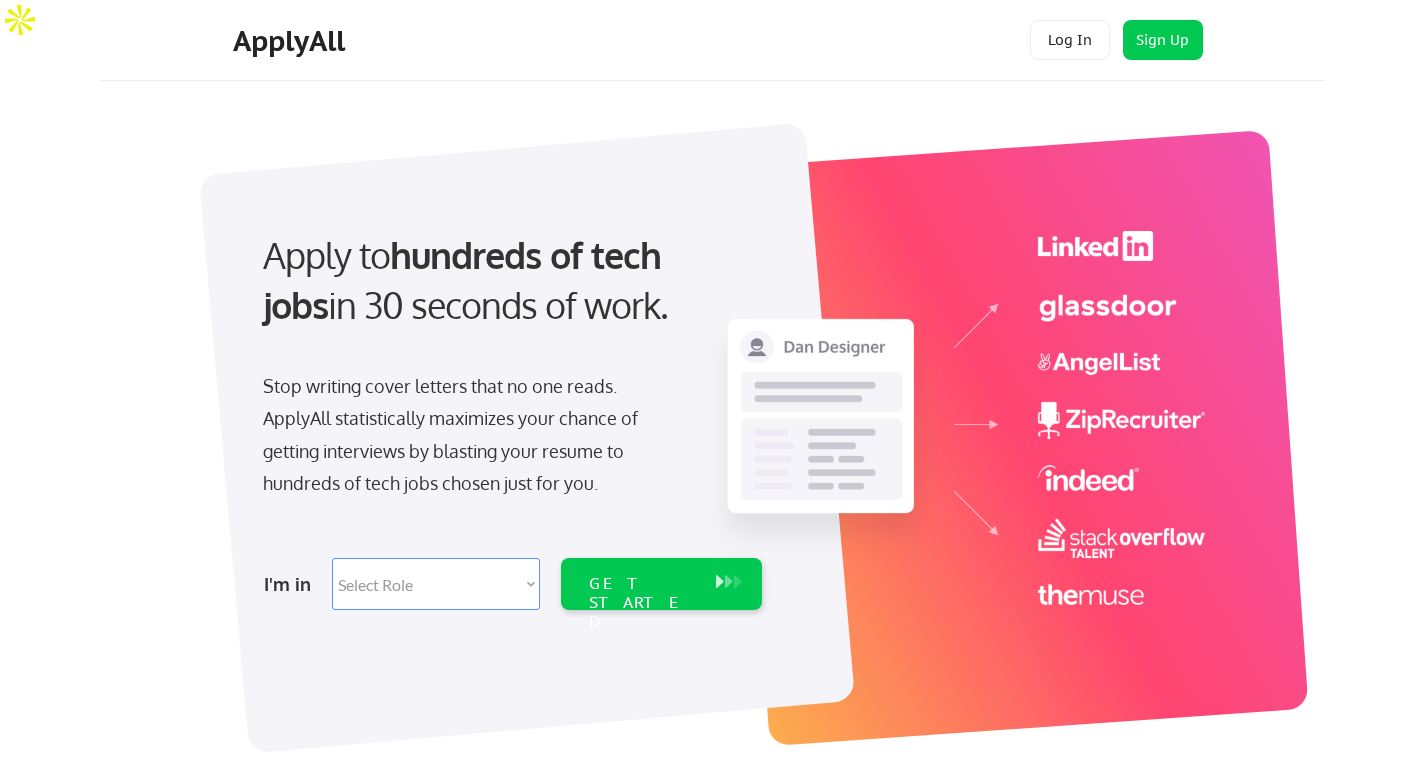 scroll, scrollTop: 0, scrollLeft: 0, axis: both 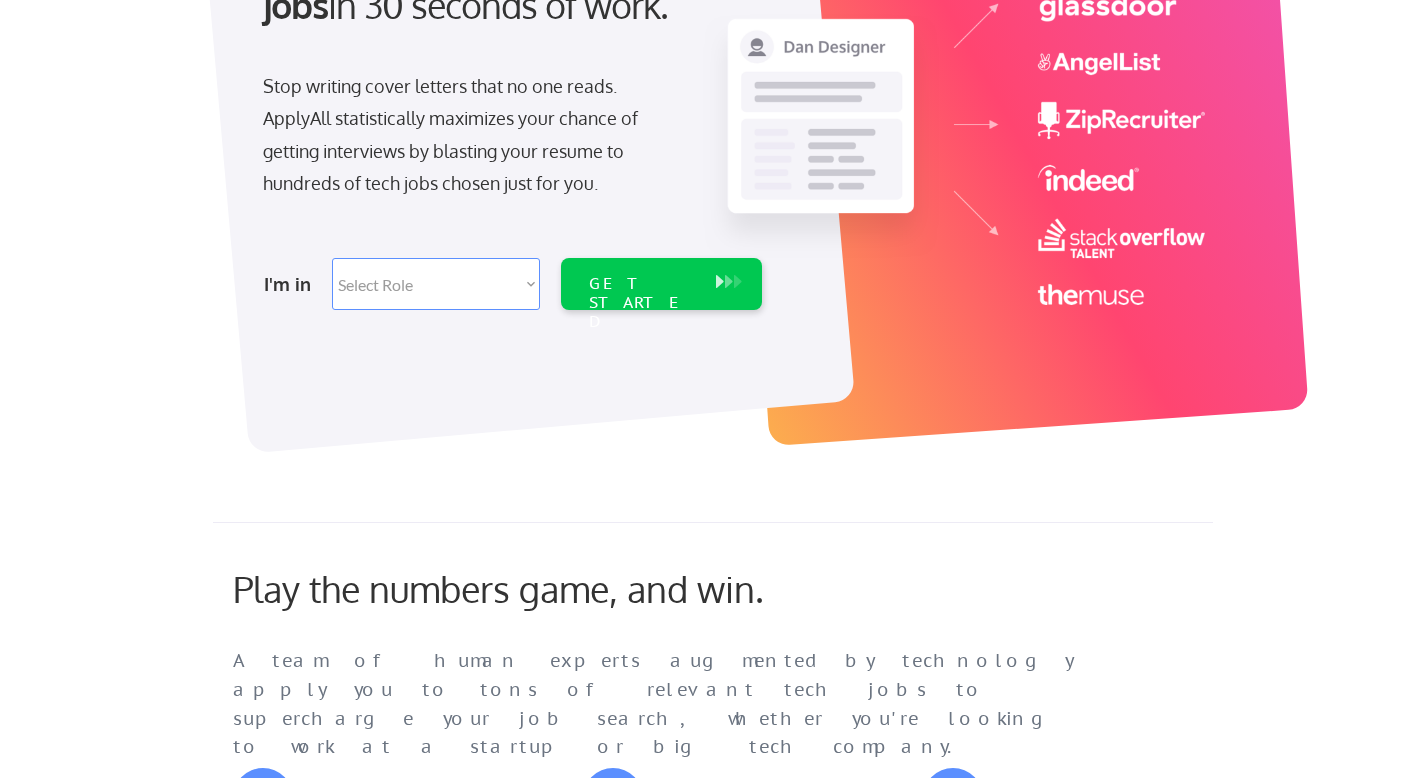 click on "Select Role Software Engineering Product Management Customer Success Sales UI/UX/Product Design Technical Project/Program Mgmt Marketing & Growth Data HR/Recruiting IT/Cybersecurity Tech Finance/Ops/Strategy Customer Support" at bounding box center [436, 284] 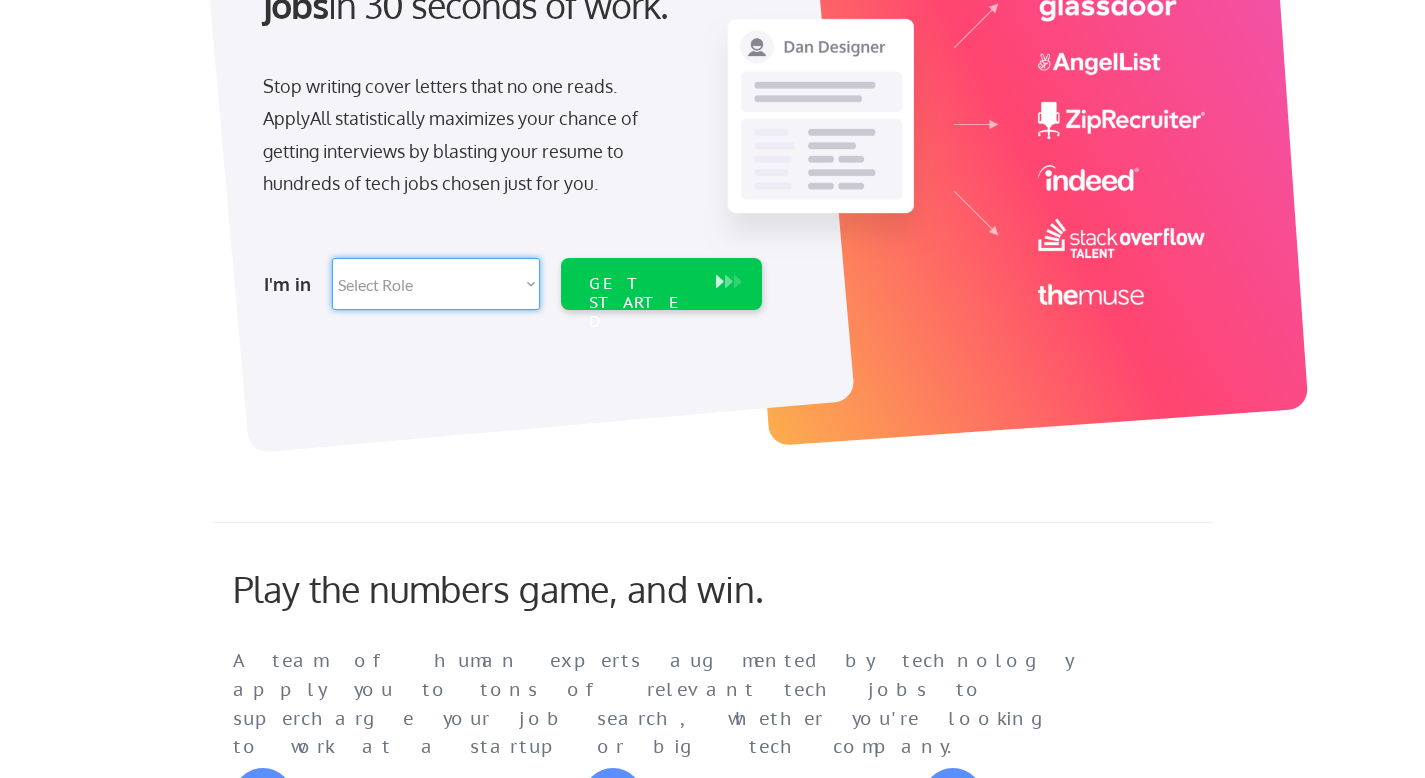 click on "Select Role Software Engineering Product Management Customer Success Sales UI/UX/Product Design Technical Project/Program Mgmt Marketing & Growth Data HR/Recruiting IT/Cybersecurity Tech Finance/Ops/Strategy Customer Support" at bounding box center [436, 284] 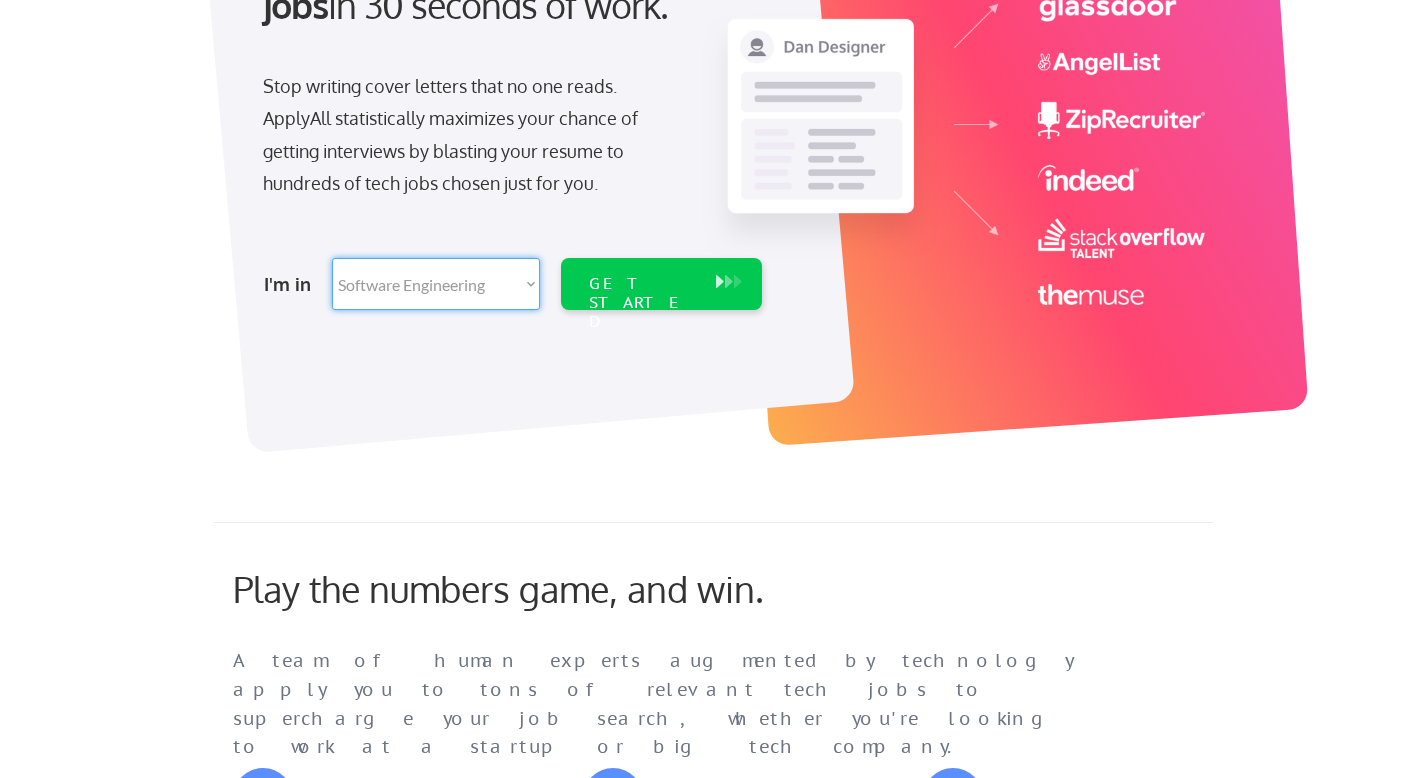 select on ""engineering"" 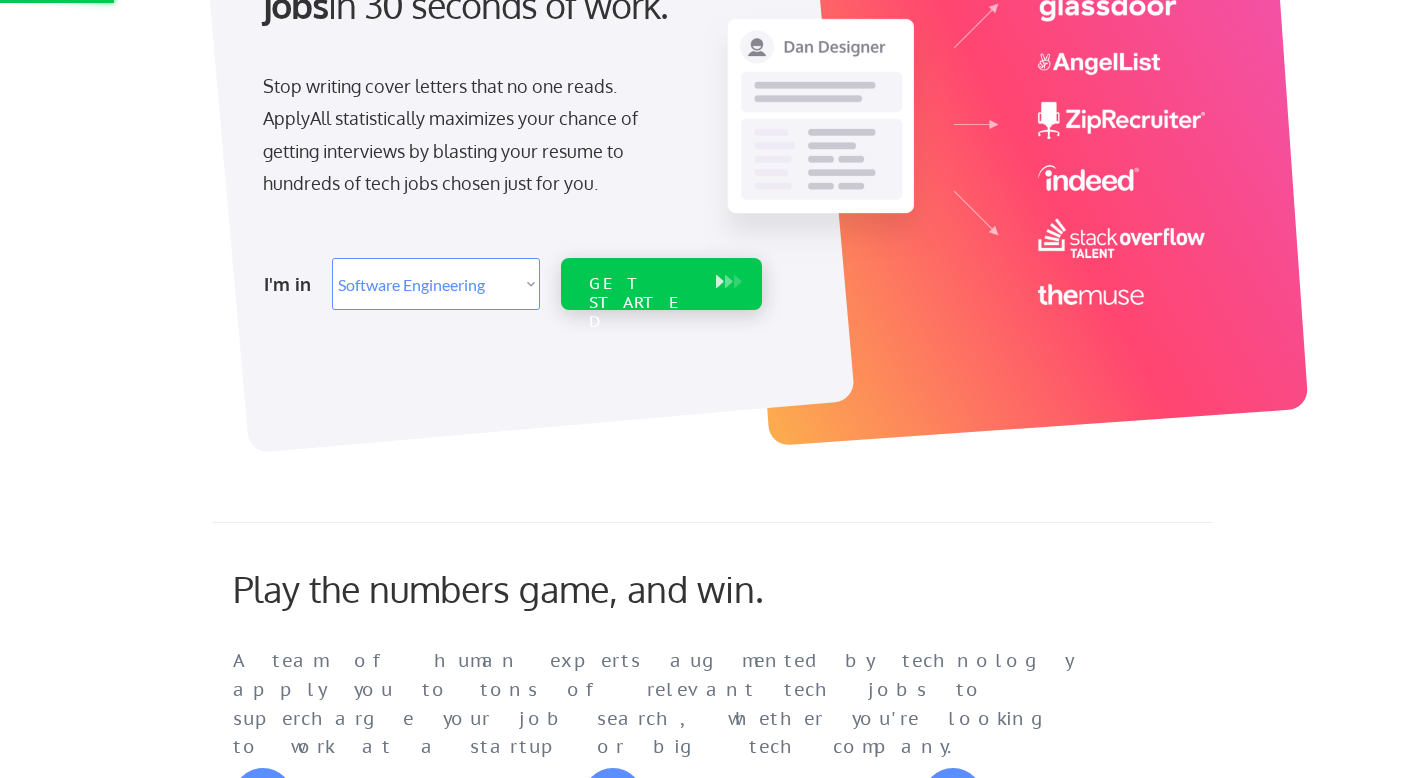 click on "GET STARTED" at bounding box center [642, 303] 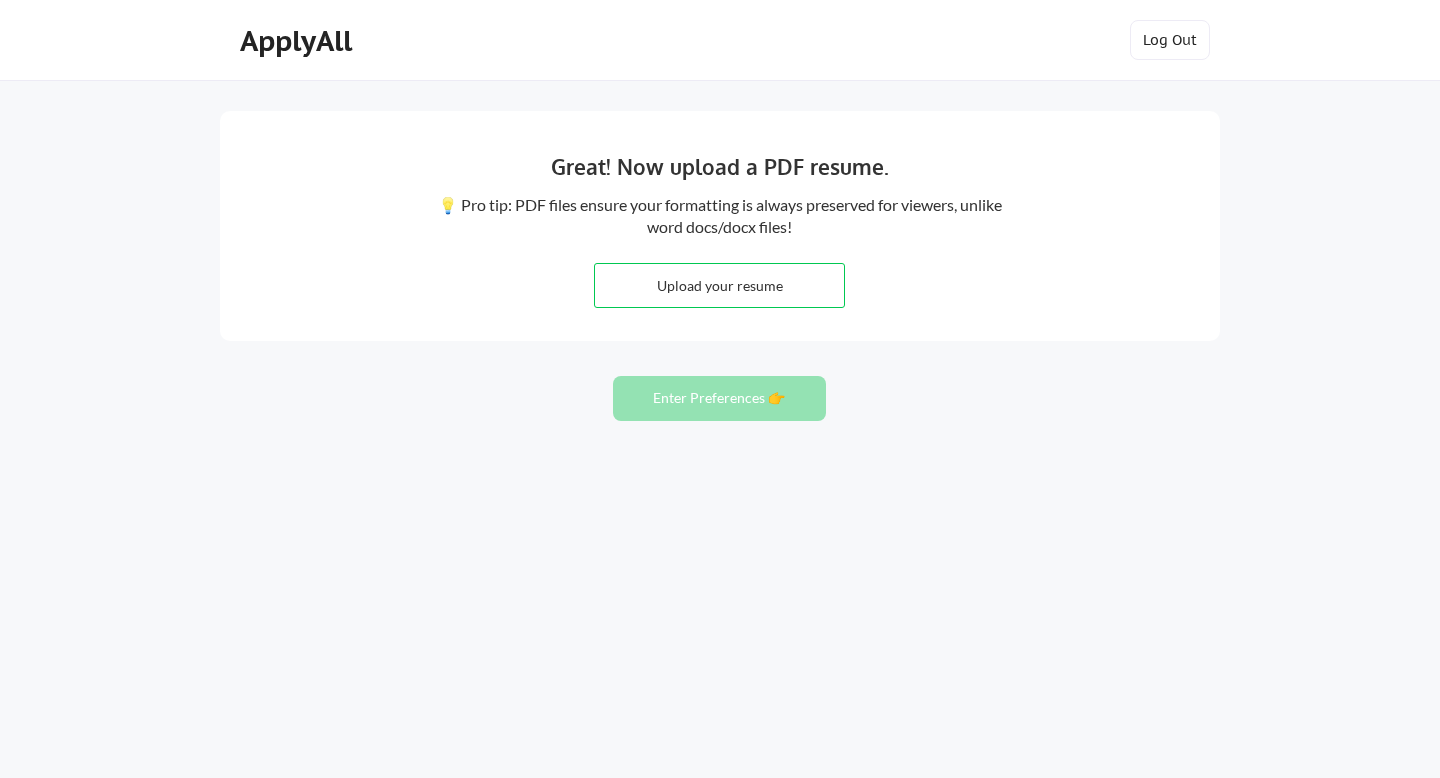 scroll, scrollTop: 0, scrollLeft: 0, axis: both 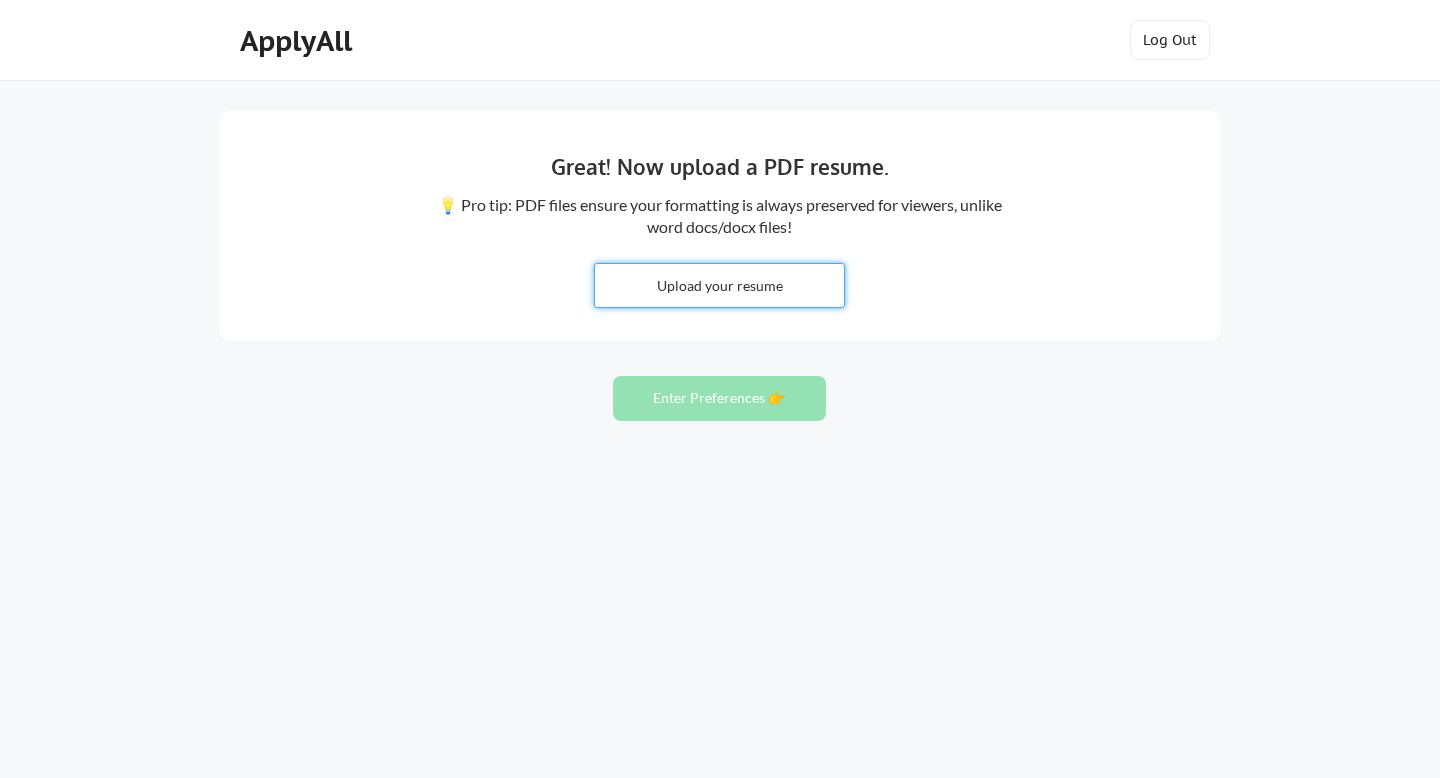 type on "C:\fakepath\Gopi_ServiceNow .docx" 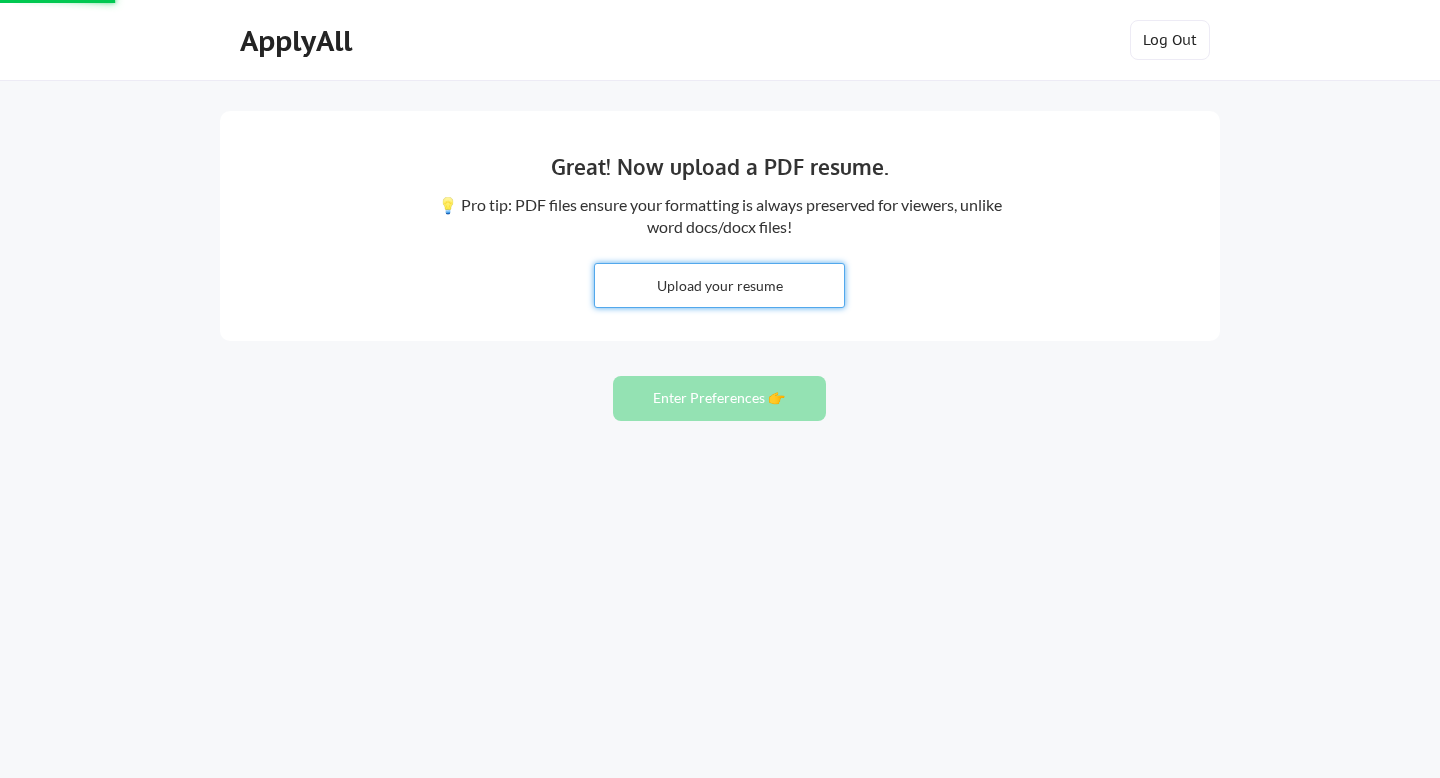 type 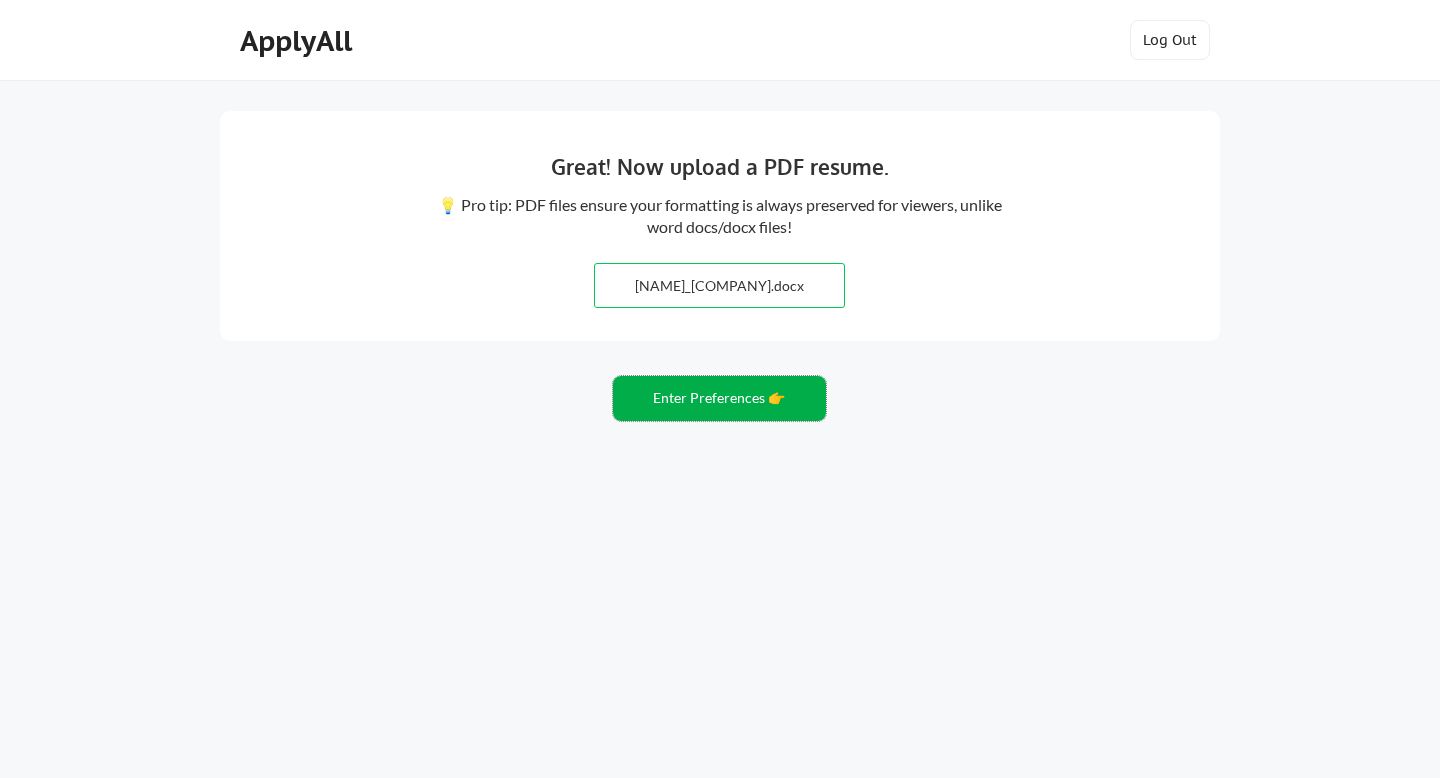 click on "Enter Preferences  👉" at bounding box center (719, 398) 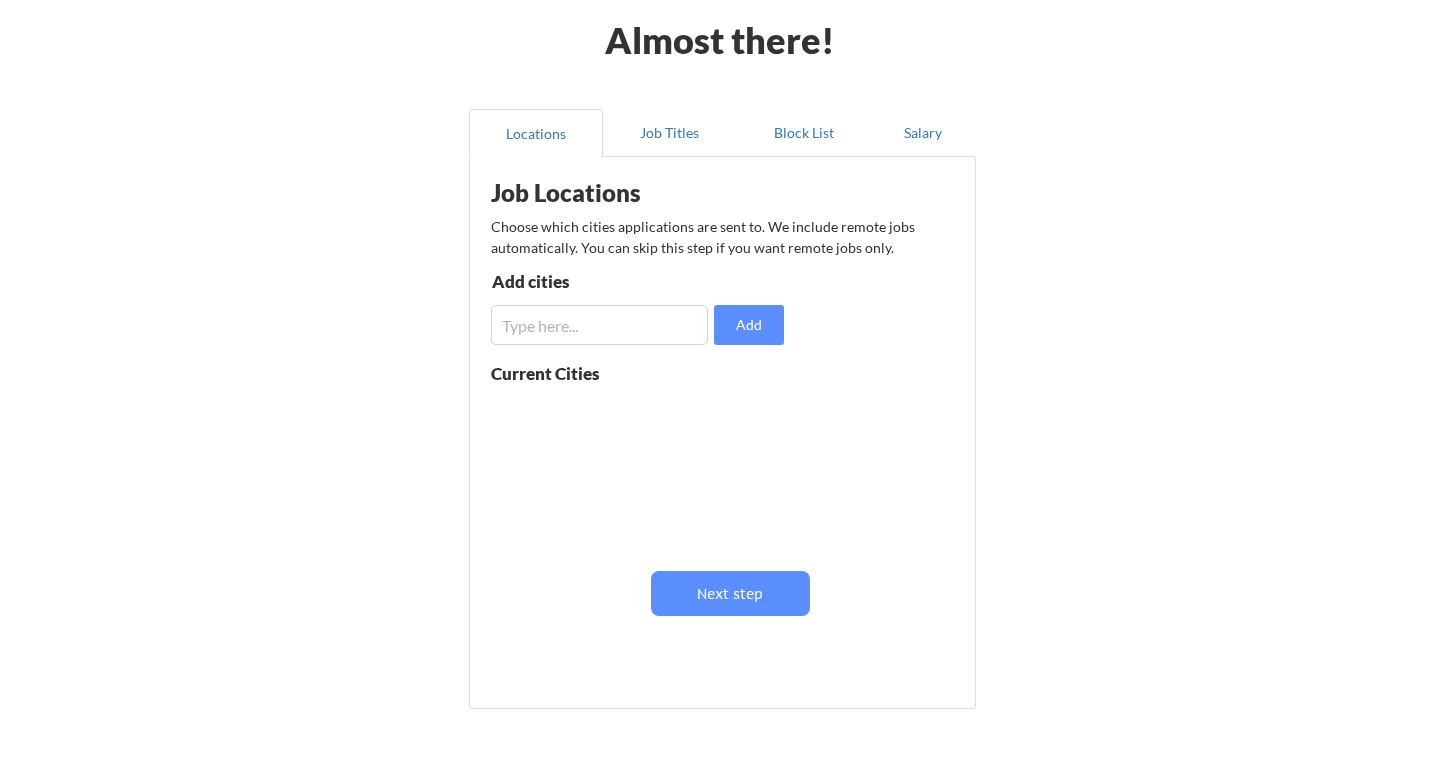 scroll, scrollTop: 102, scrollLeft: 0, axis: vertical 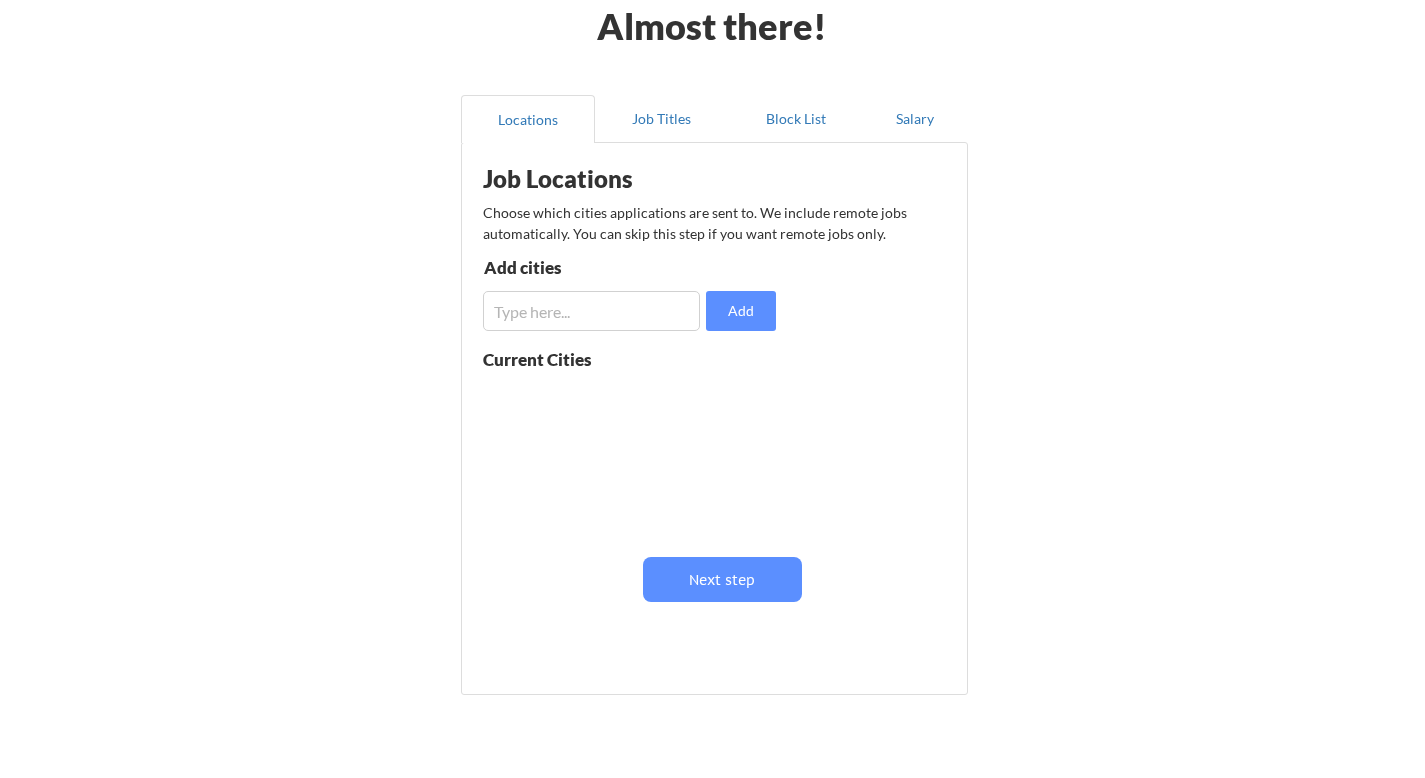 click at bounding box center (591, 311) 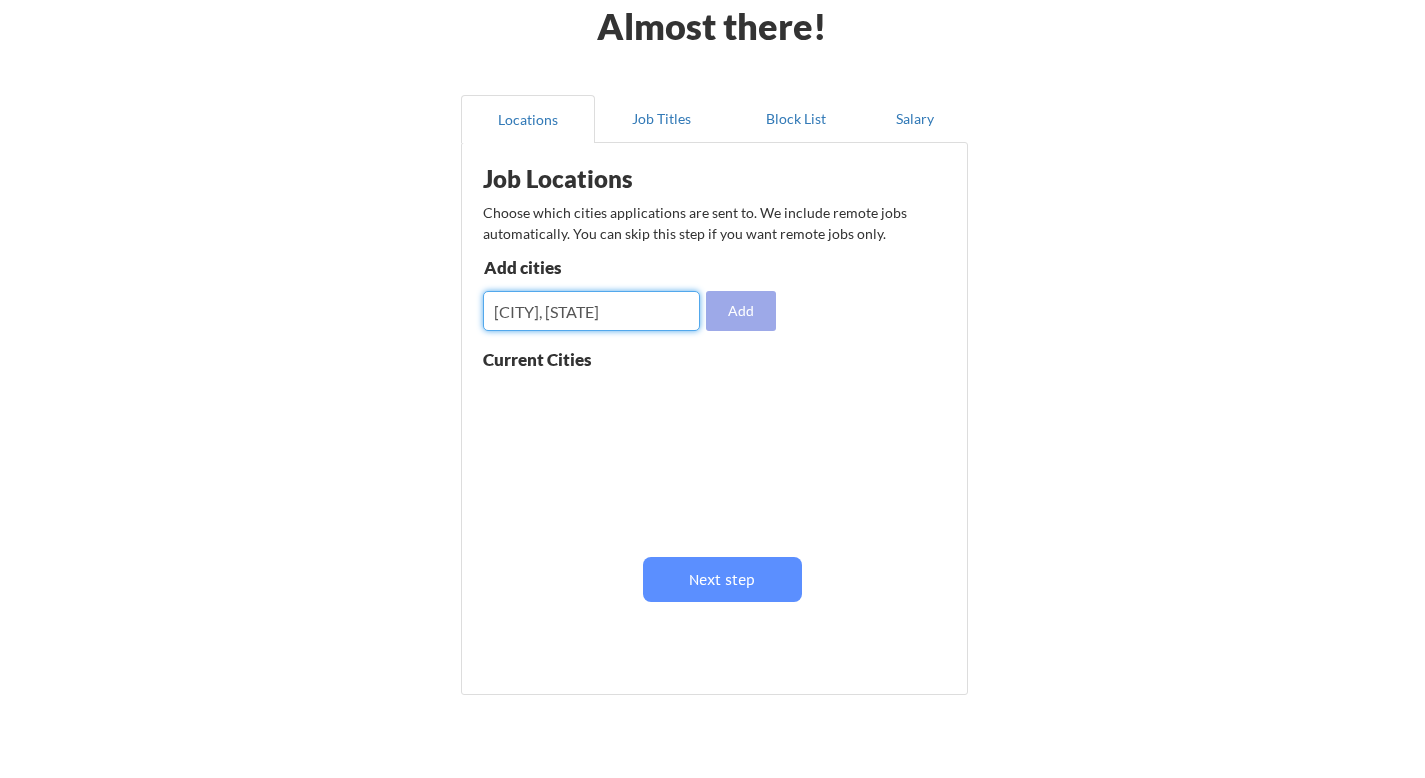 type on "[CITY], [STATE]" 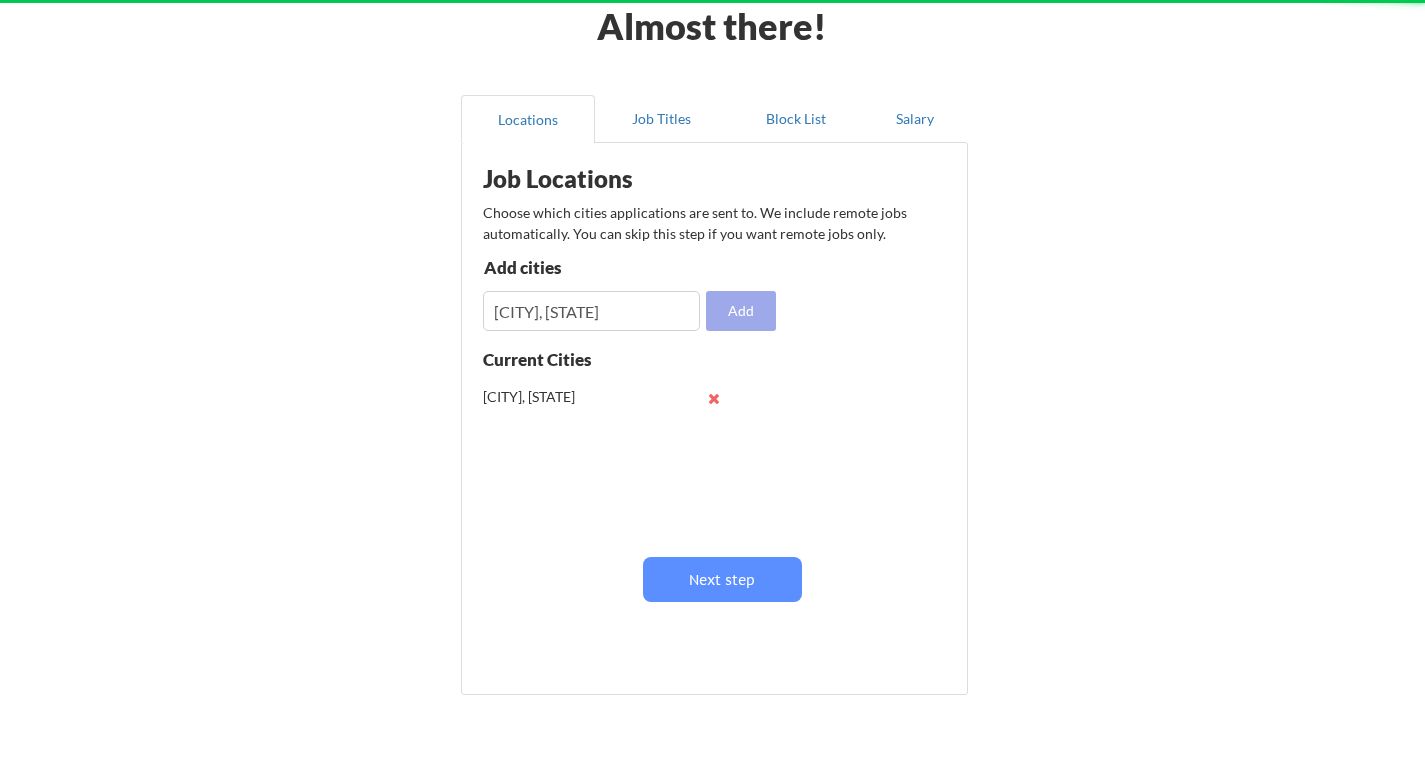 type 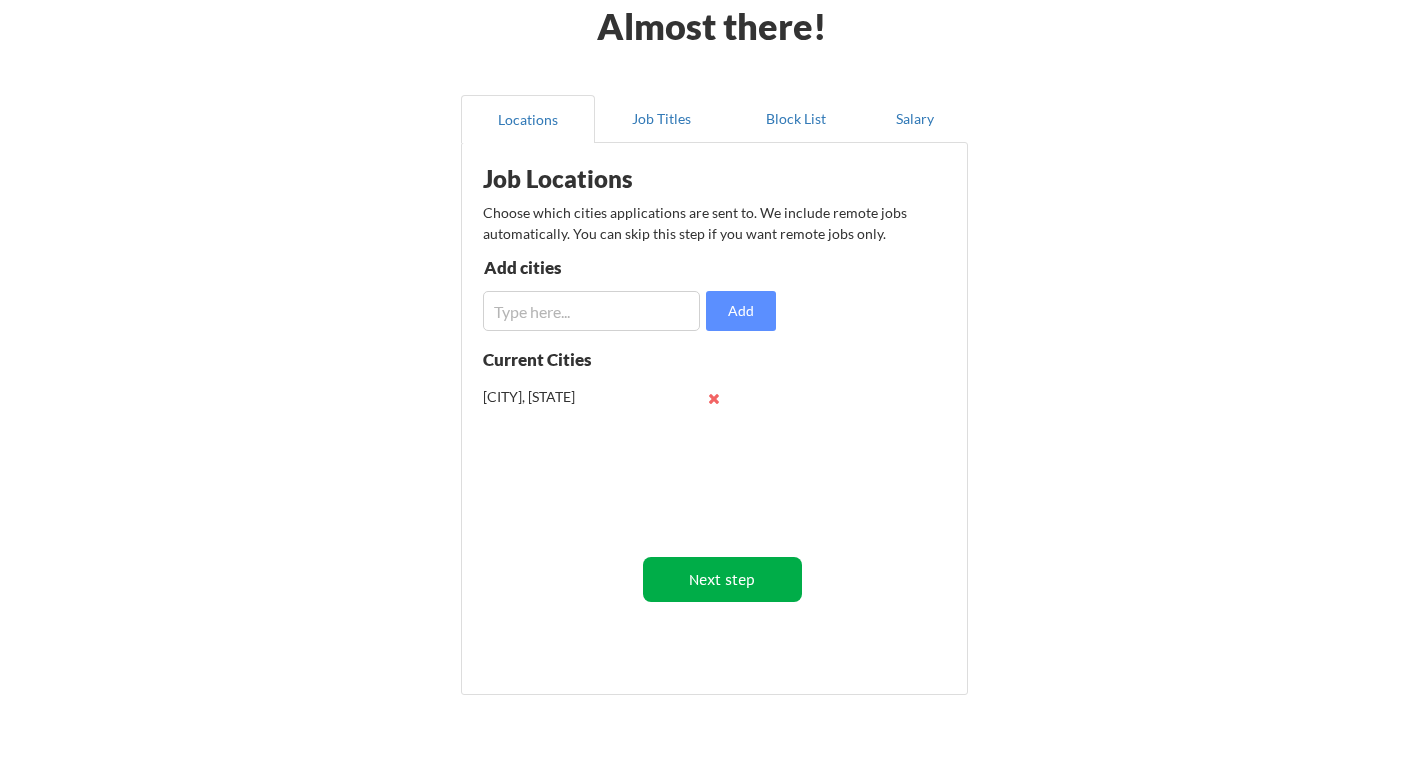 click on "Next step" at bounding box center [722, 579] 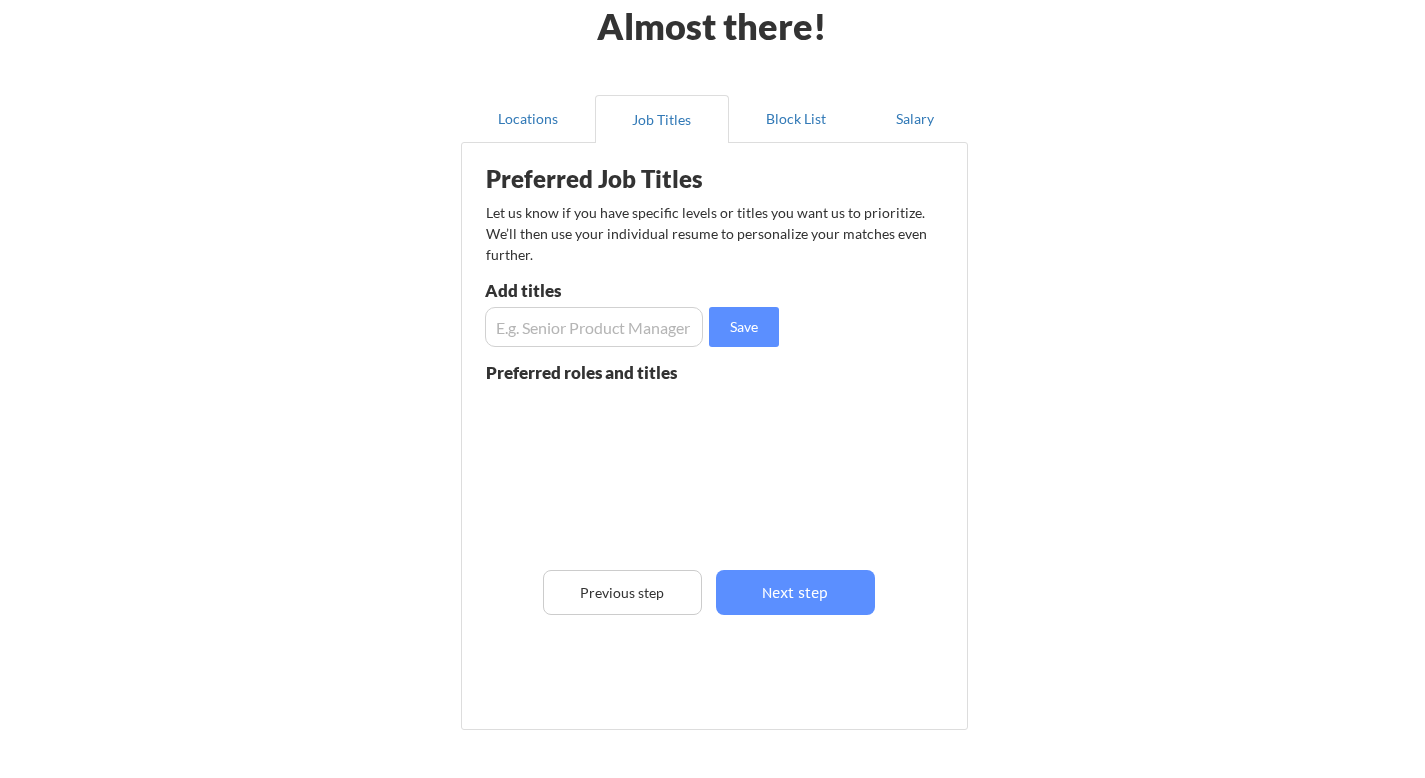 click at bounding box center (594, 327) 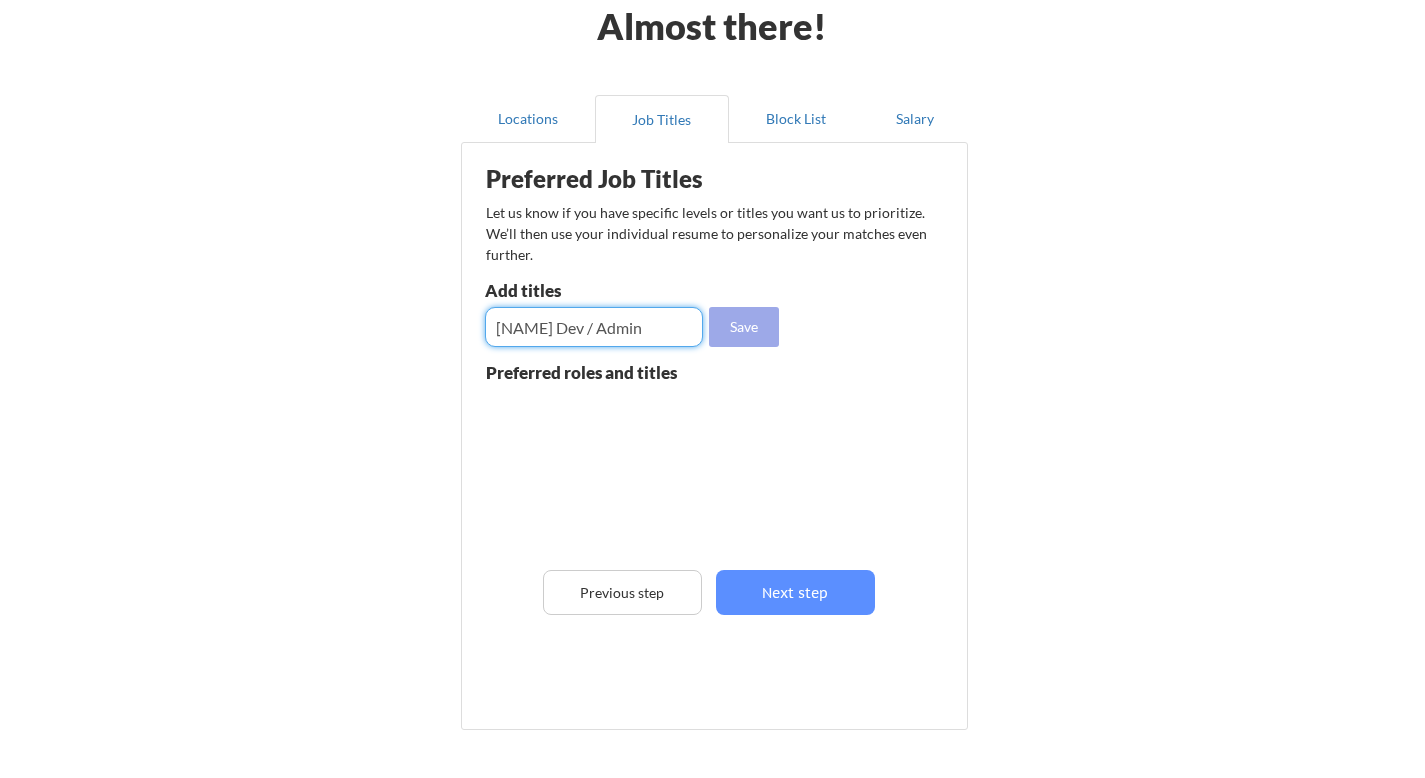 type on "ServiceNoe Dev / Admin" 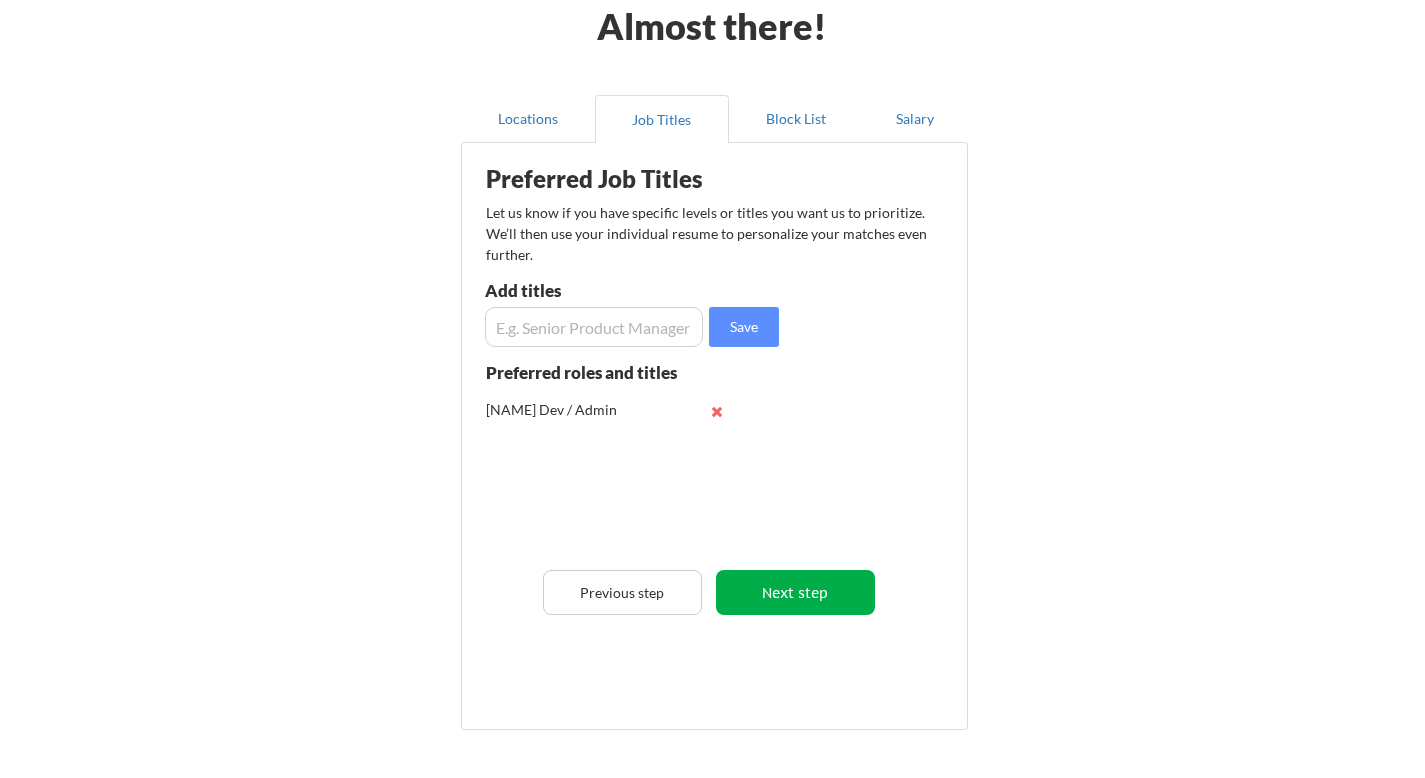 click on "Next step" at bounding box center (795, 592) 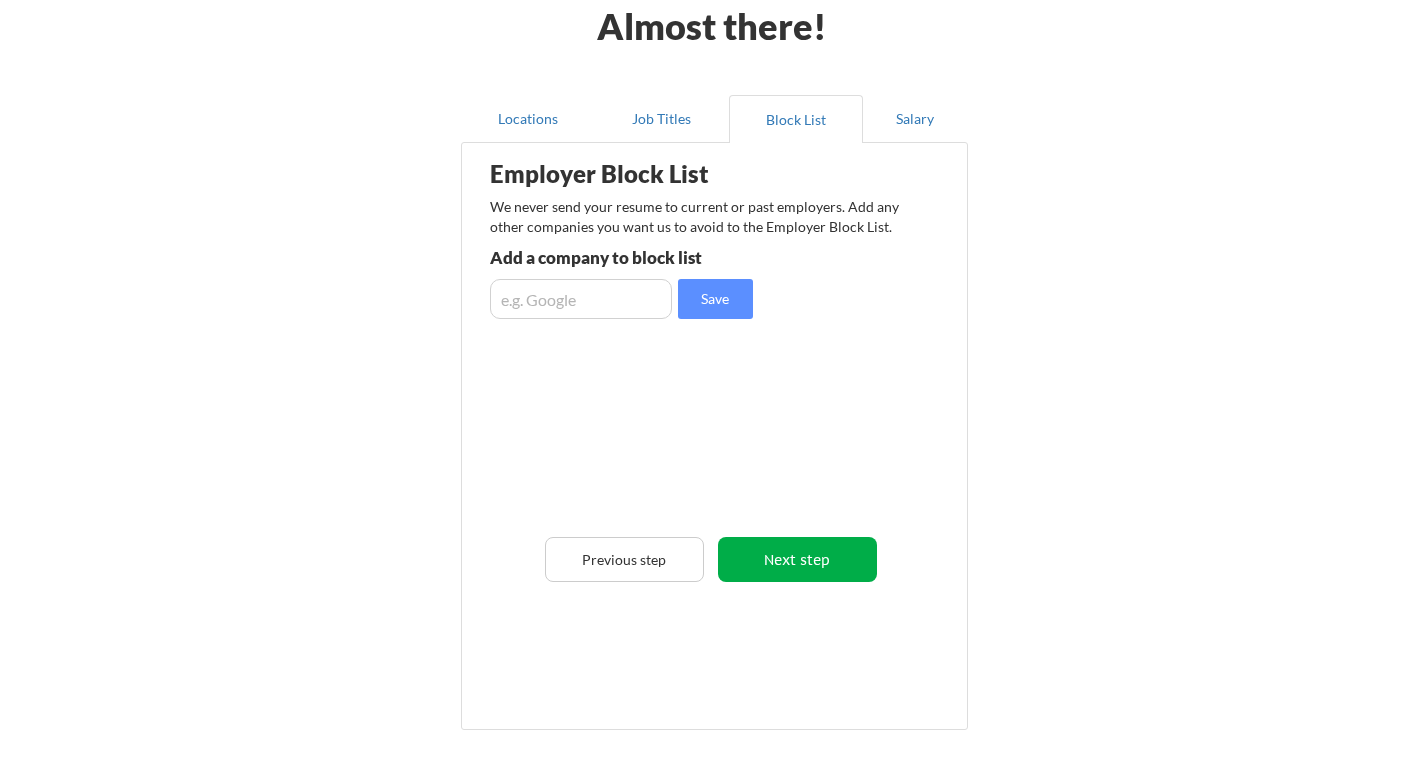 click on "Next step" at bounding box center (797, 559) 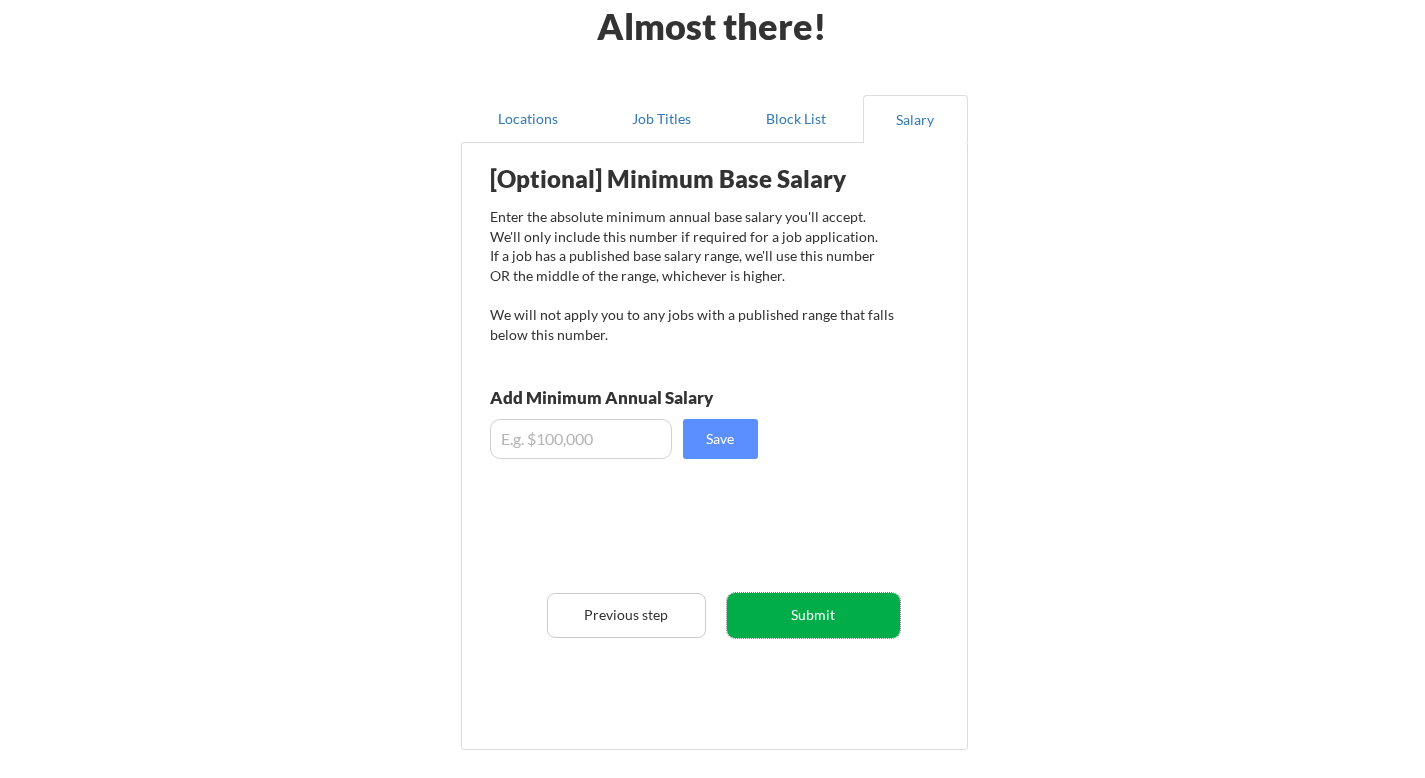 click on "Submit" at bounding box center [813, 615] 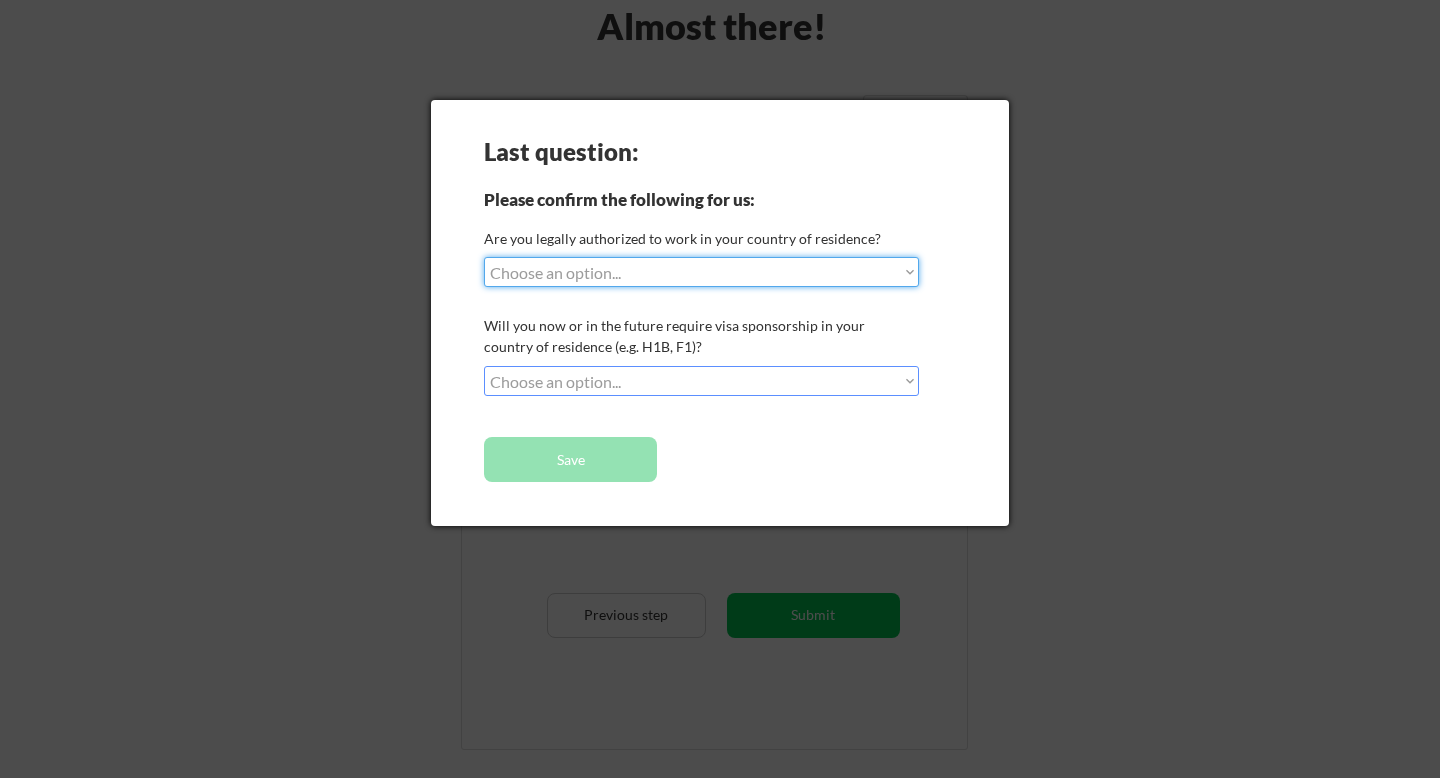 click on "Choose an option... Yes, I am a US Citizen Yes, I am a Canadian Citizen Yes, I am a US Green Card Holder Yes, I am an Other Permanent Resident Yes, I am here on a visa (H1B, OPT, etc.) No, I am not (yet) authorized" at bounding box center [701, 272] 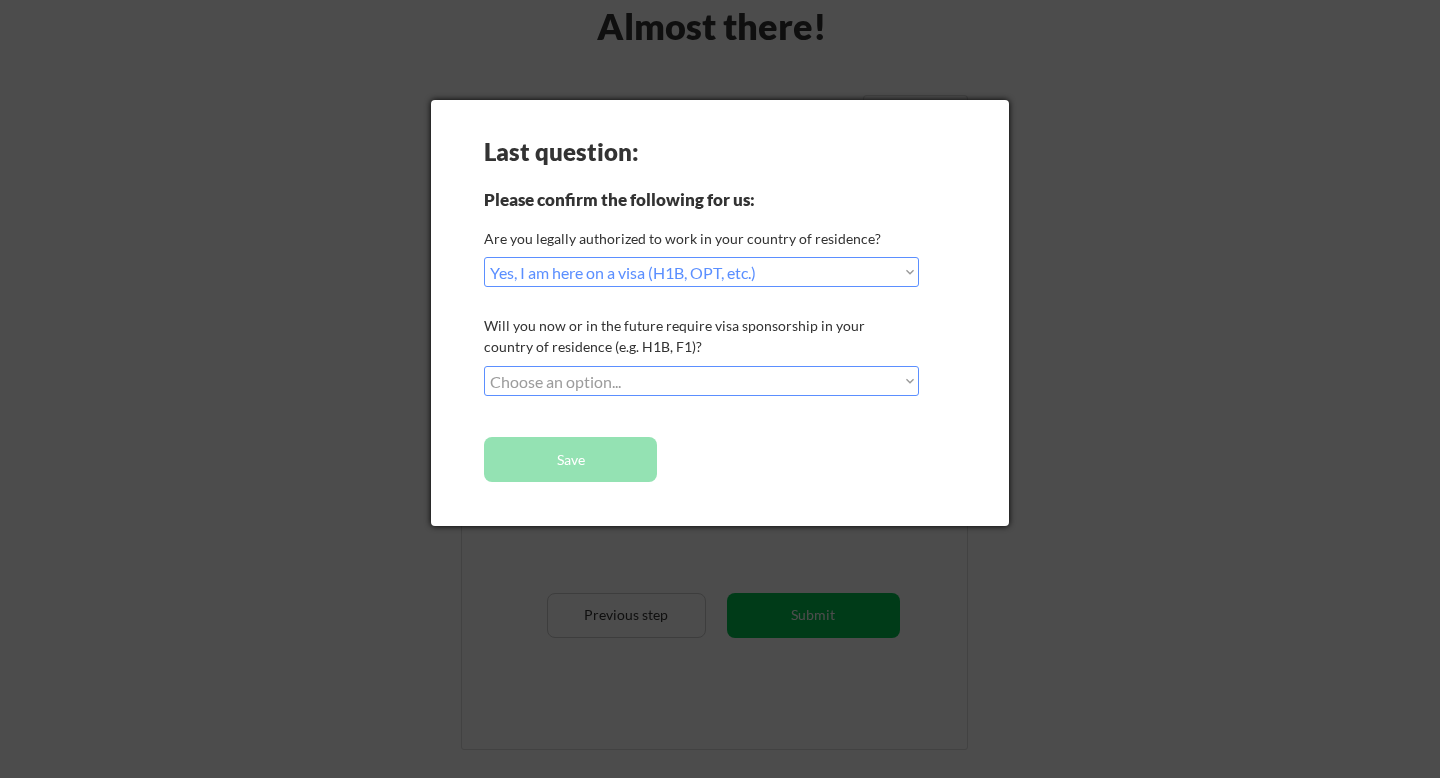 click on "Choose an option... No, I will not need sponsorship Yes, I will need sponsorship" at bounding box center [701, 381] 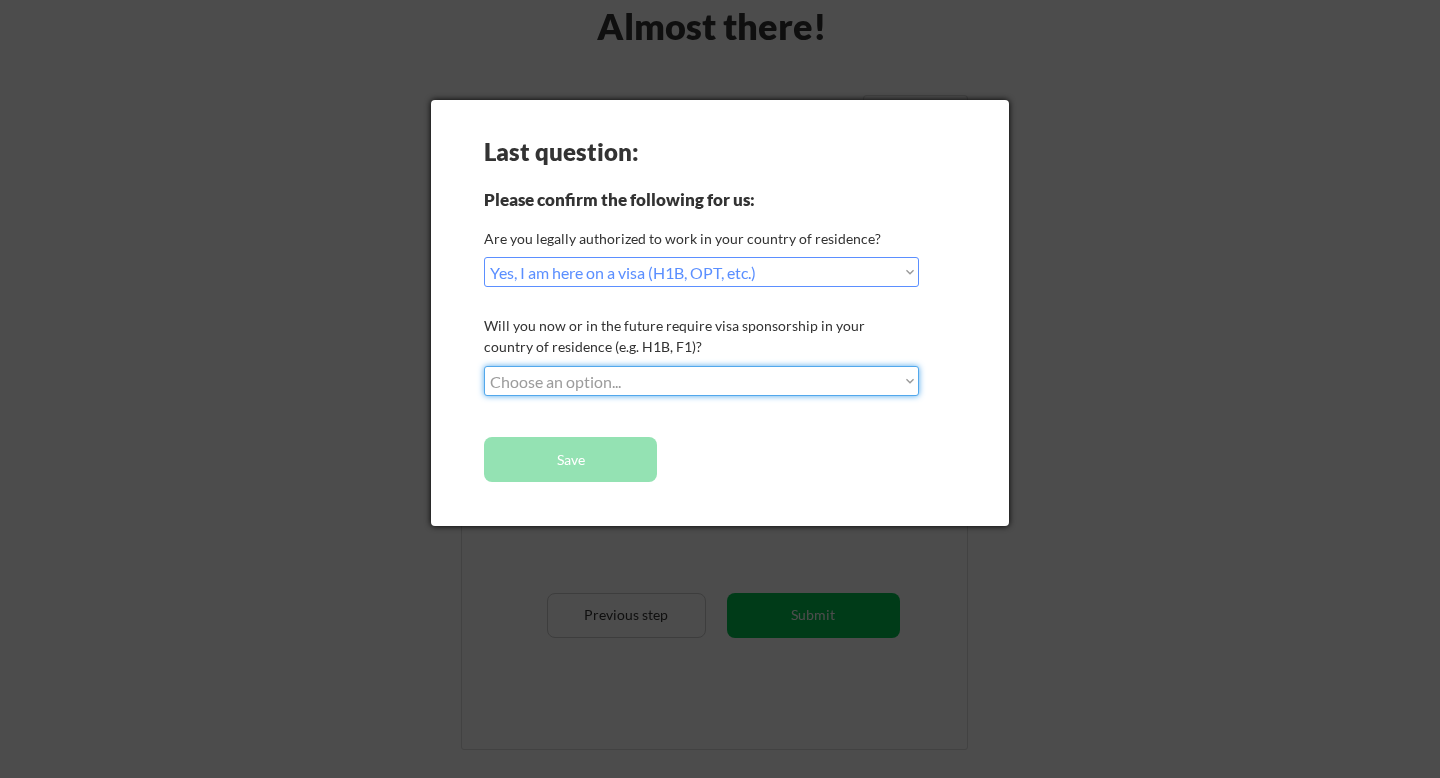 select on ""yes__i_will_need_sponsorship"" 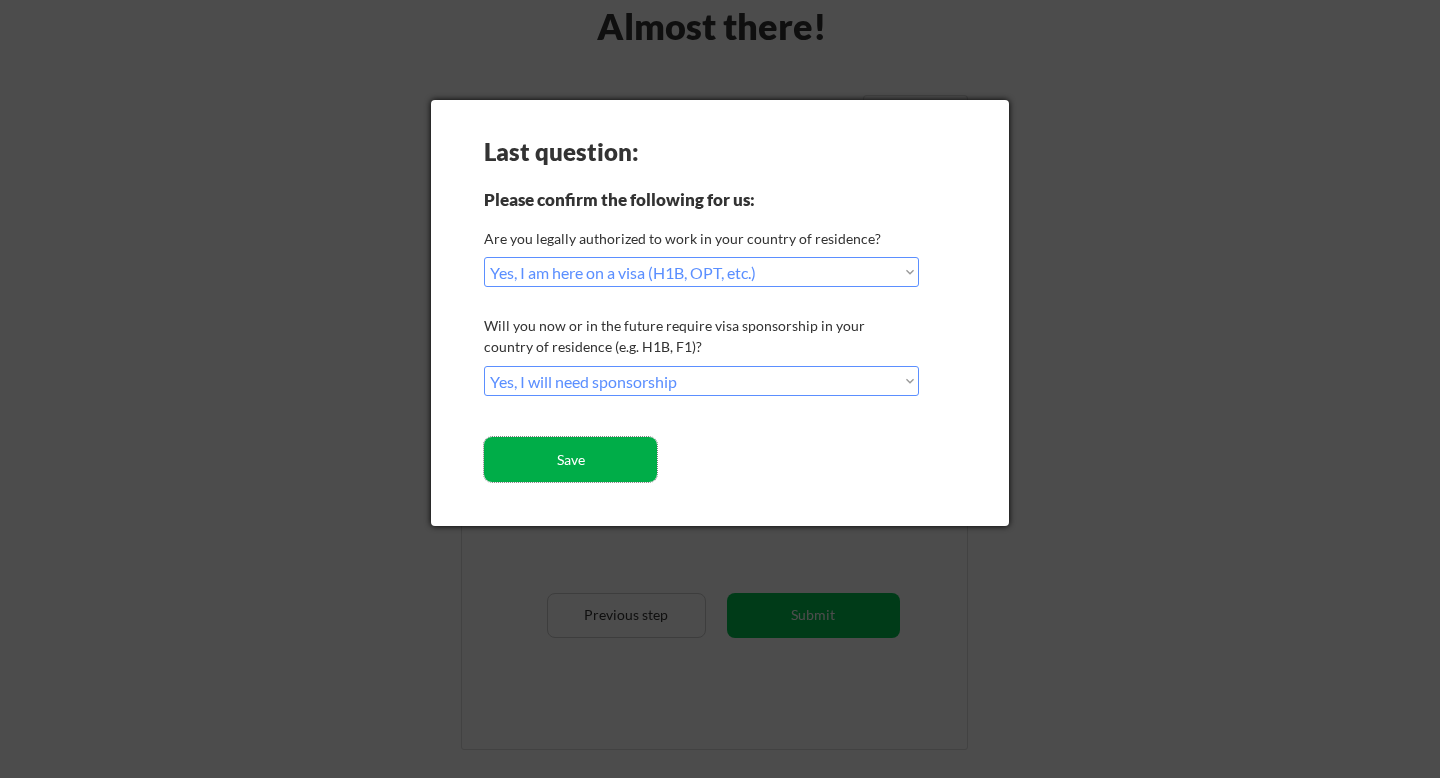 click on "Save" at bounding box center (570, 459) 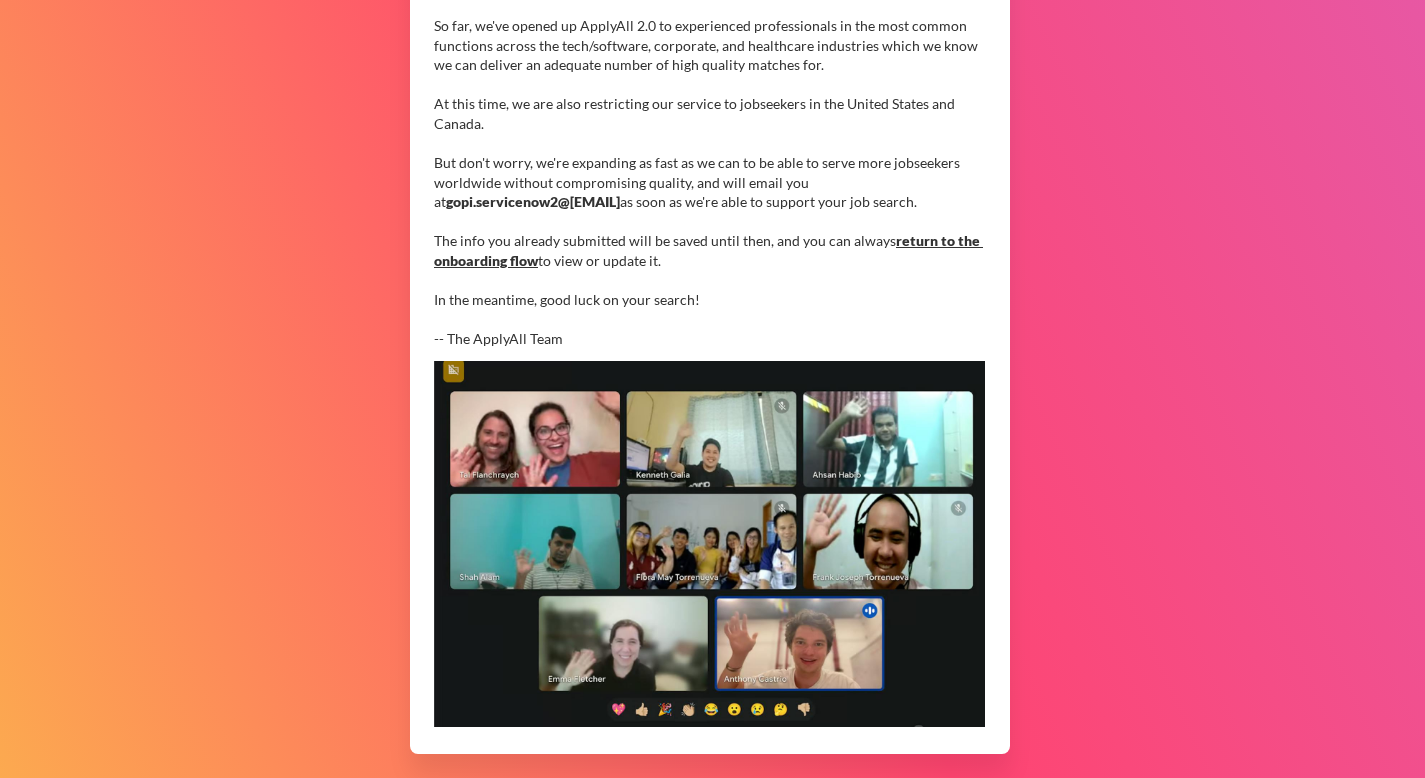 scroll, scrollTop: 521, scrollLeft: 0, axis: vertical 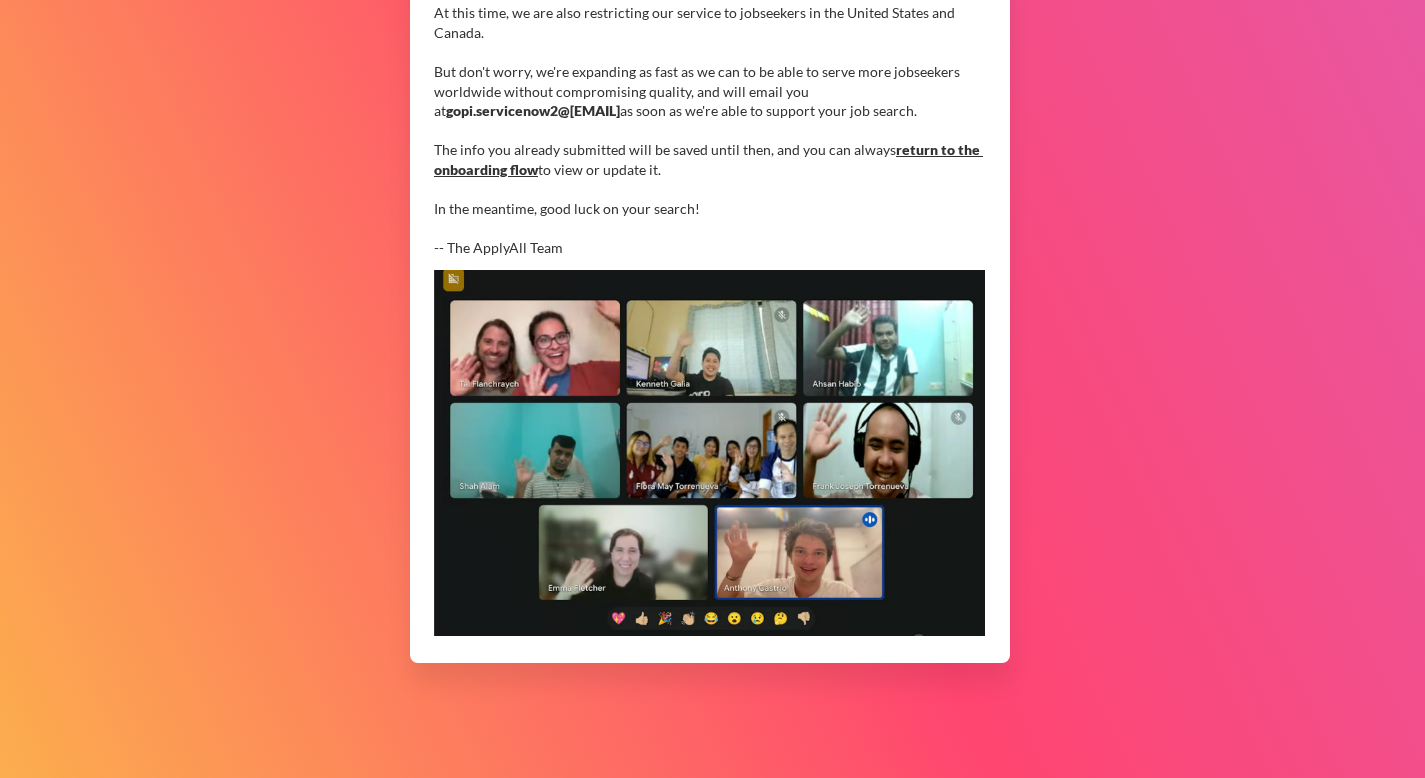 click on "return to the onboarding flow" at bounding box center [708, 159] 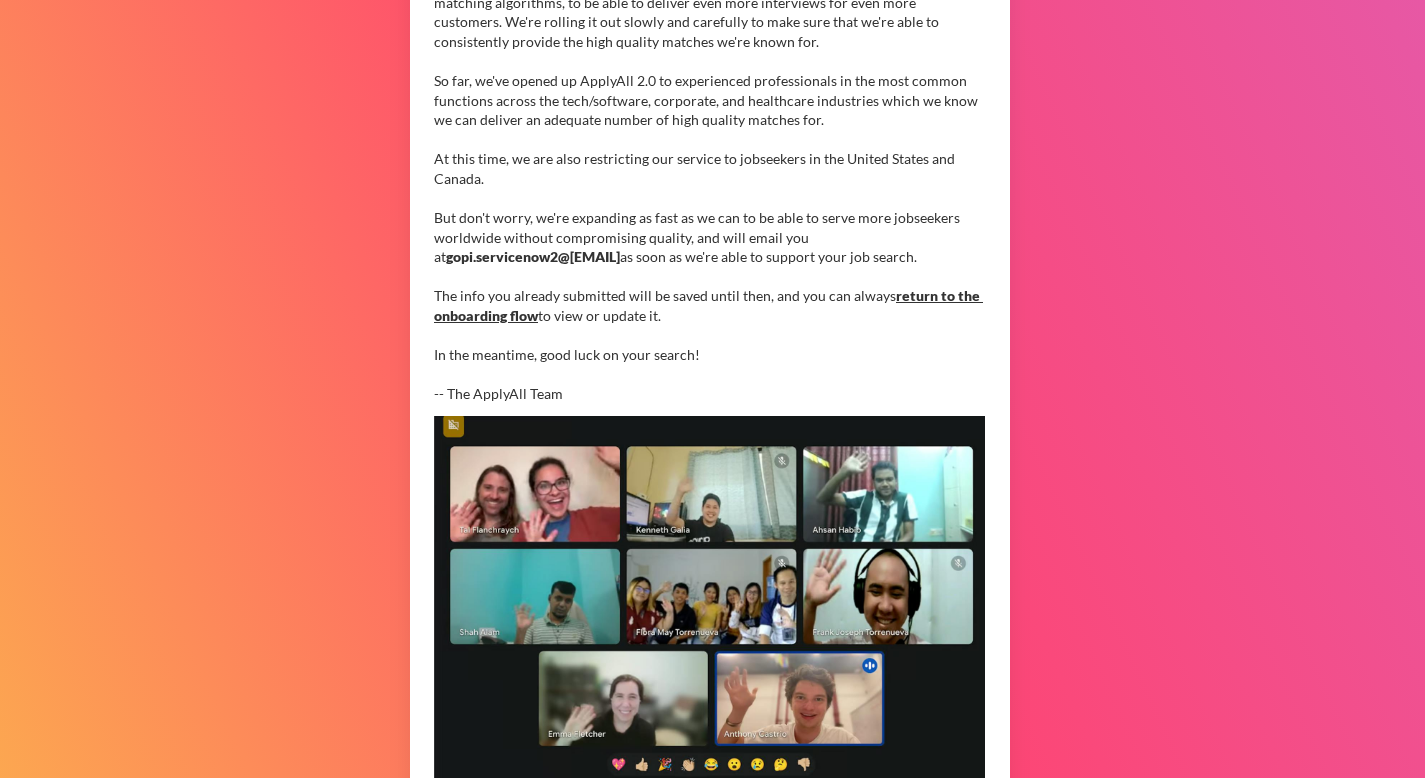 scroll, scrollTop: 521, scrollLeft: 0, axis: vertical 